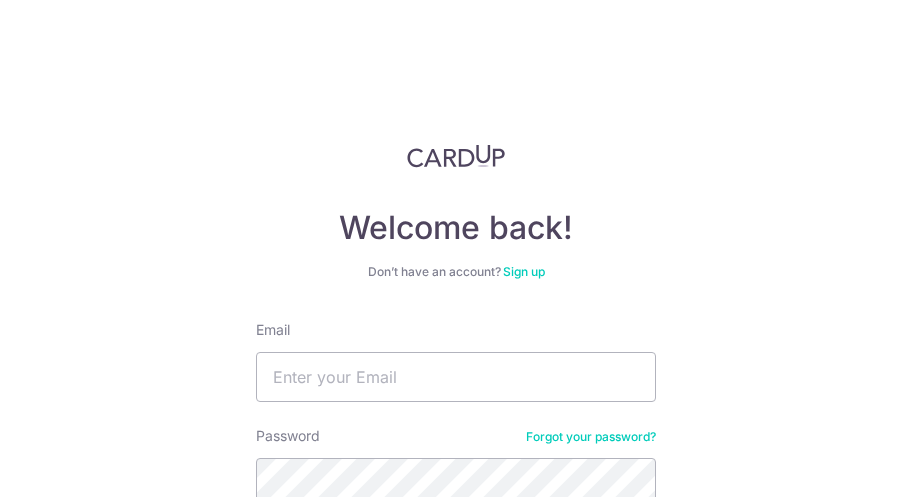 scroll, scrollTop: 0, scrollLeft: 0, axis: both 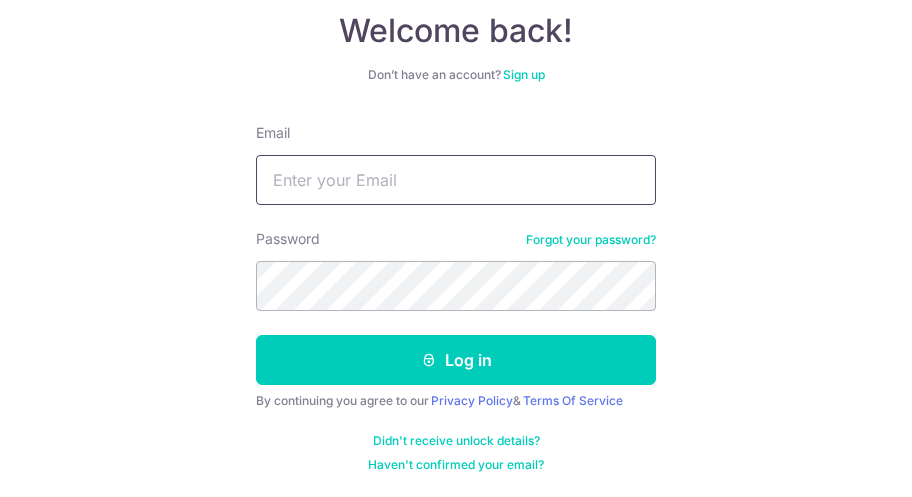 type on "Thiyagarajanb.2014@gmail.com" 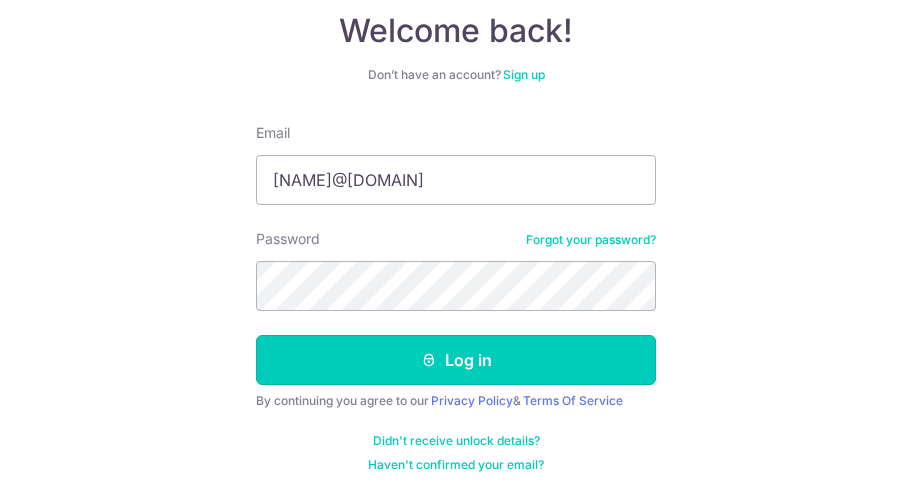 click on "Log in" at bounding box center [456, 360] 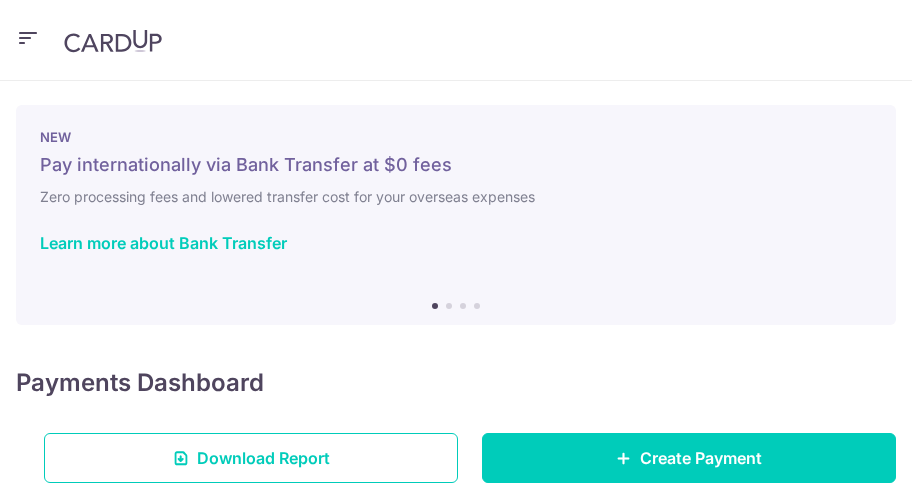 scroll, scrollTop: 0, scrollLeft: 0, axis: both 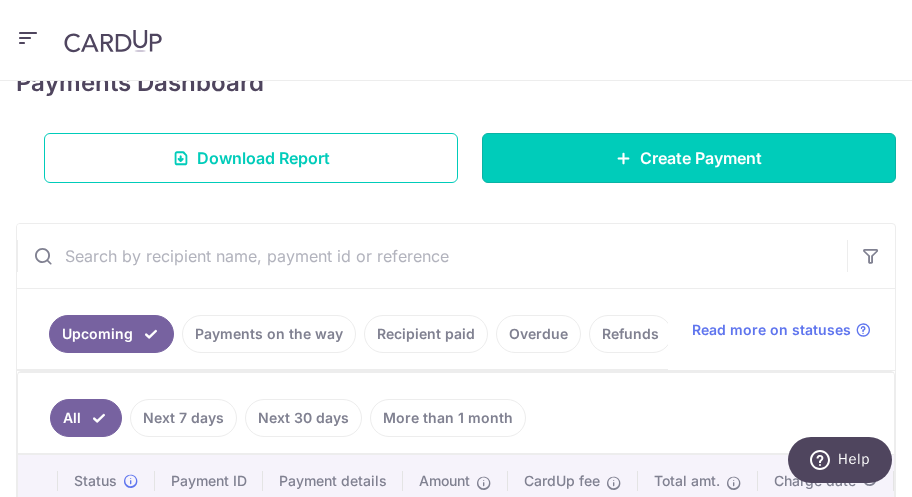 click on "Create Payment" at bounding box center (701, 158) 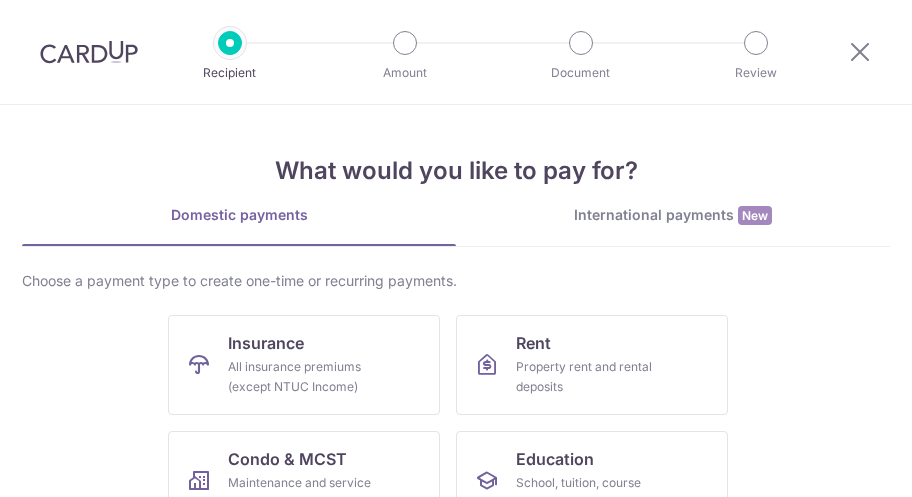 scroll, scrollTop: 0, scrollLeft: 0, axis: both 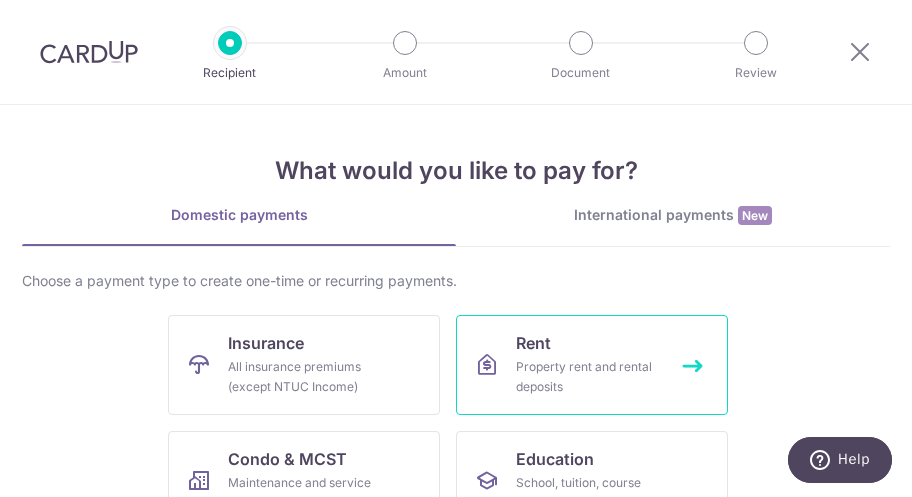 click on "Rent Property rent and rental deposits" at bounding box center [592, 365] 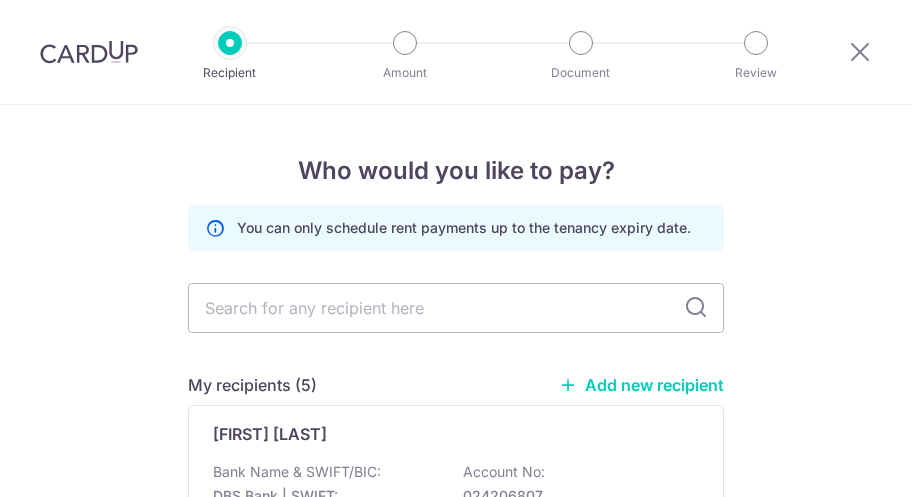 scroll, scrollTop: 0, scrollLeft: 0, axis: both 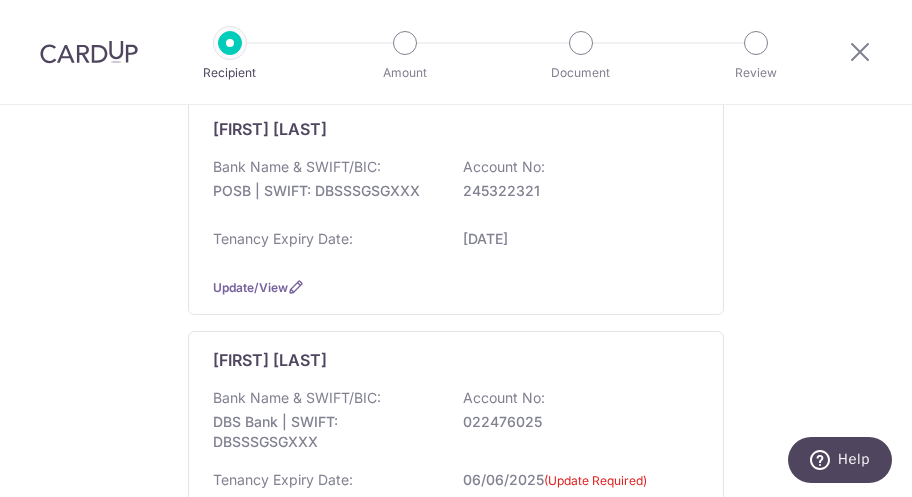click on "[FIRST] [LAST]
Bank Name & SWIFT/BIC:
POSB | SWIFT: DBSSSGSGXXX
Account No:
[ACCOUNT_NUMBER]
Tenancy Expiry Date:
[DATE]
Update/View" at bounding box center (456, 207) 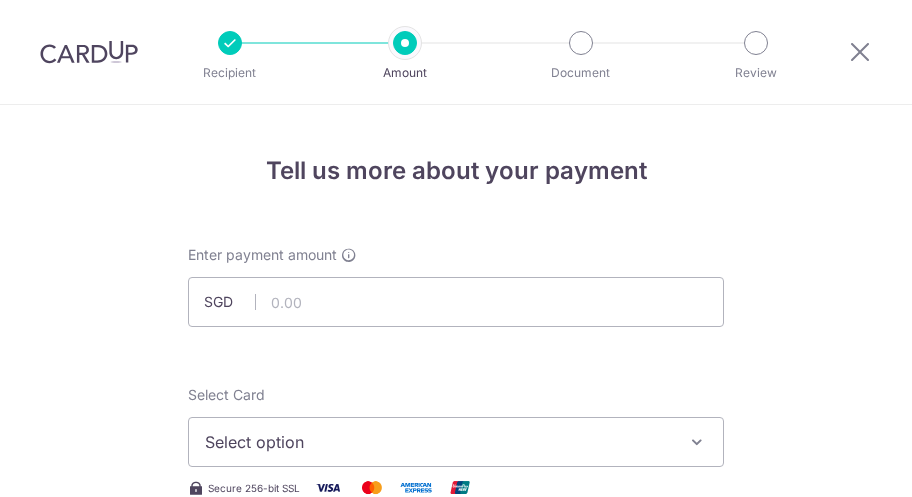 scroll, scrollTop: 0, scrollLeft: 0, axis: both 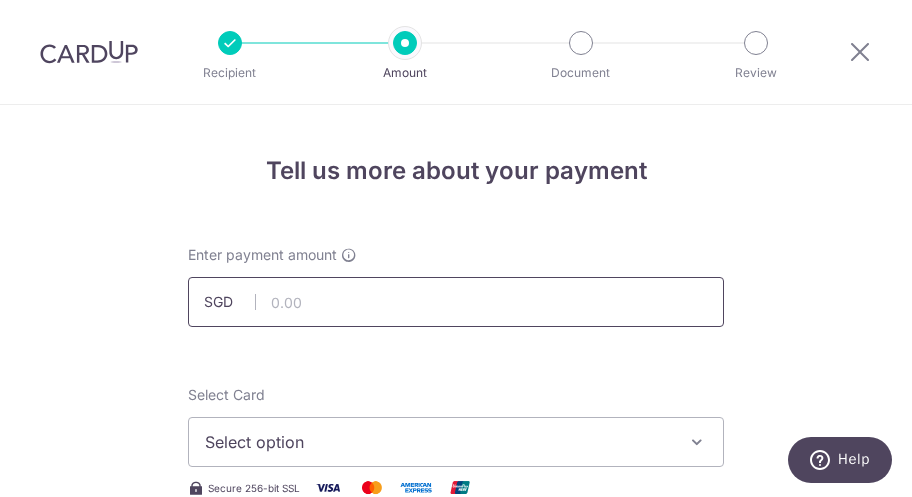 click at bounding box center (456, 302) 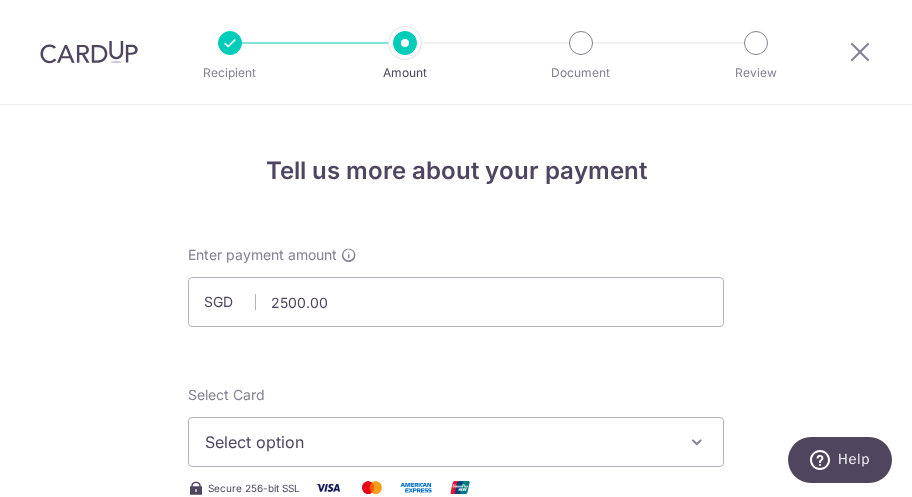 type on "2,500.00" 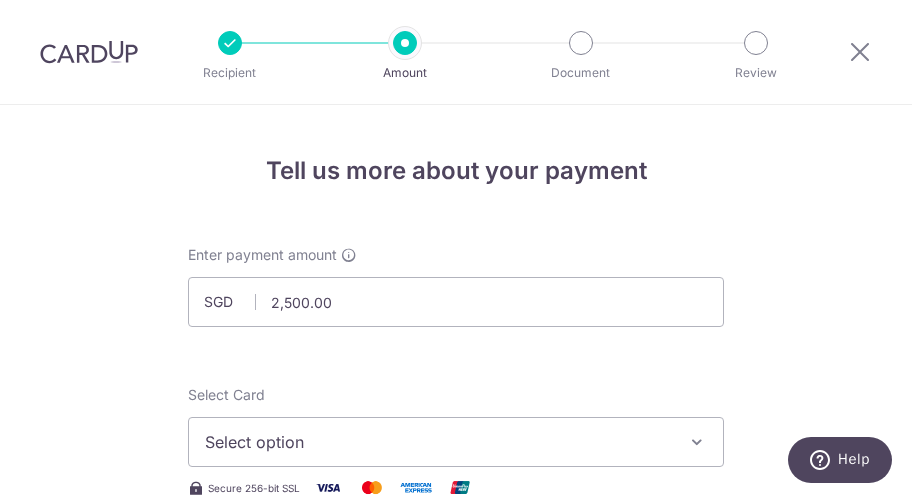 click on "Enter payment amount
SGD
2,500.00
2500.00
Select Card
Select option
Add credit card
Your Cards
[CREDIT_CARD]
[CREDIT_CARD]
[CREDIT_CARD]
[CREDIT_CARD]
[CREDIT_CARD]
Secure 256-bit SSL
Text
New card details" at bounding box center (456, 1037) 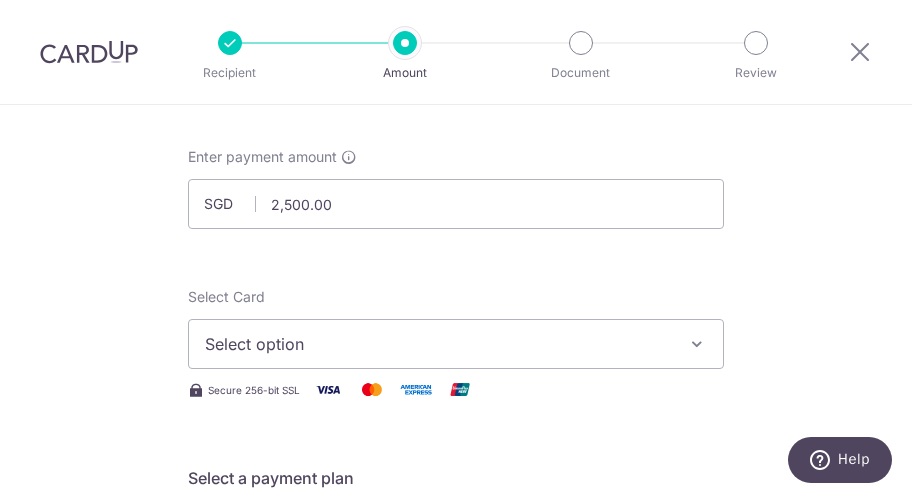 scroll, scrollTop: 100, scrollLeft: 0, axis: vertical 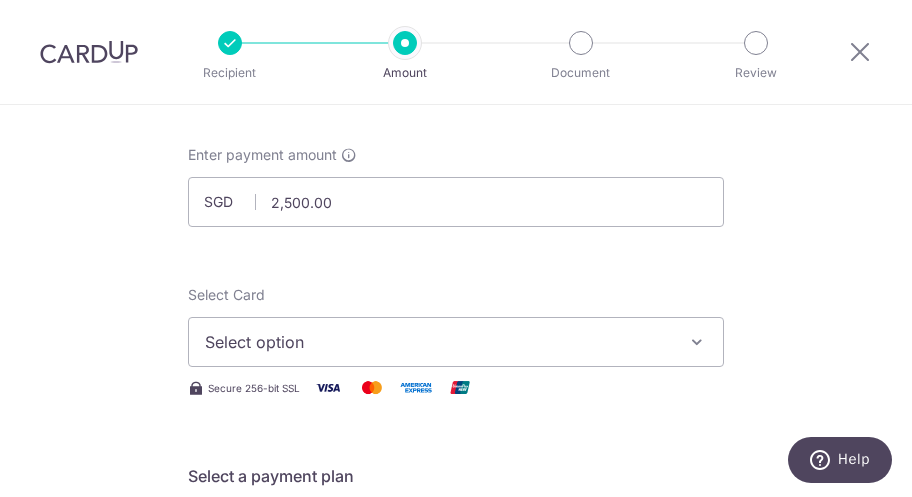 click on "Select option" at bounding box center (438, 342) 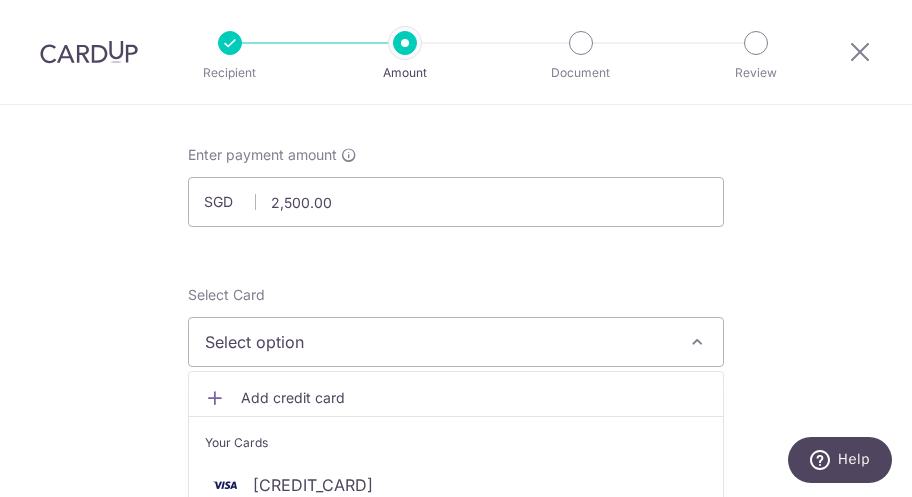 scroll, scrollTop: 400, scrollLeft: 0, axis: vertical 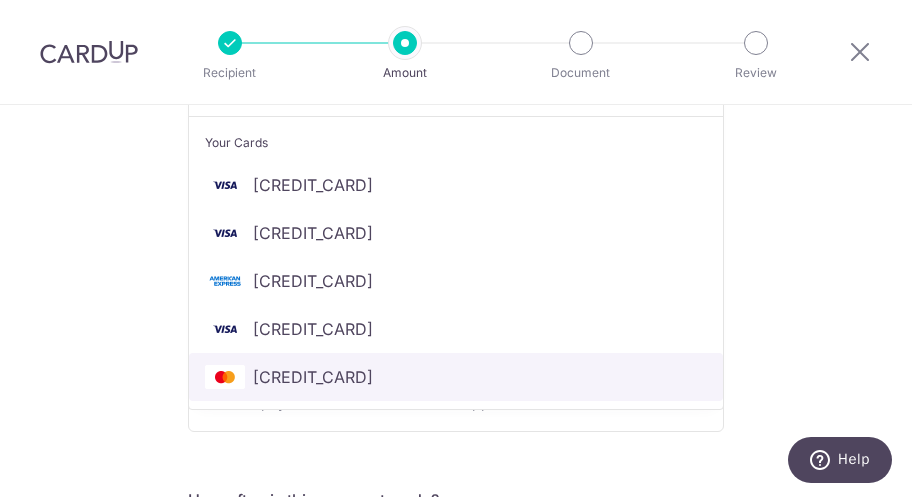 click on "[CREDIT_CARD]" at bounding box center (456, 377) 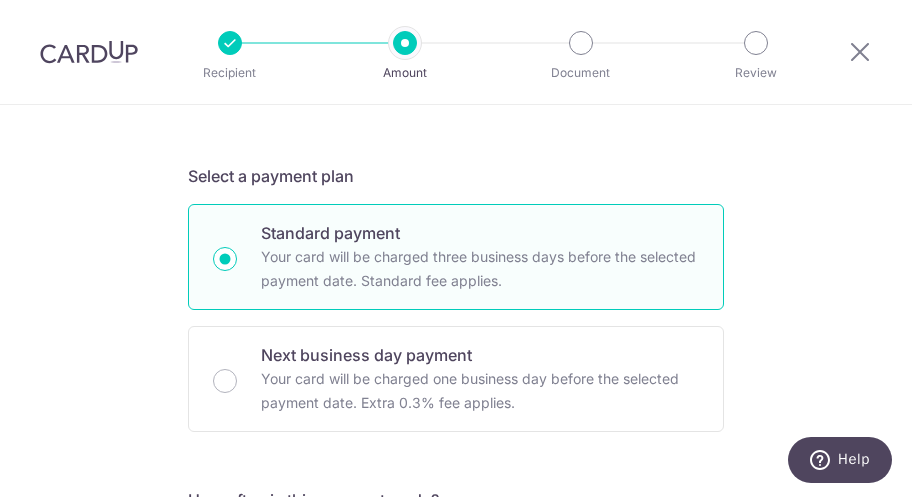 click on "Tell us more about your payment
SGD
2,500.00
2500.00
Select Card
[CREDIT_CARD]
Add credit card
Your Cards
[CREDIT_CARD]
[CREDIT_CARD]
[CREDIT_CARD]
[CREDIT_CARD]
[CREDIT_CARD]
Secure 256-bit SSL
Text
New card details" at bounding box center (456, 614) 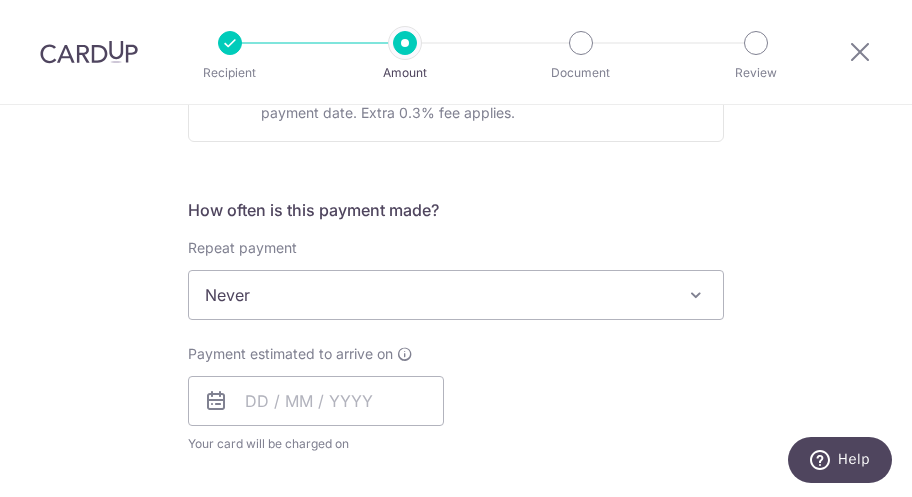 scroll, scrollTop: 700, scrollLeft: 0, axis: vertical 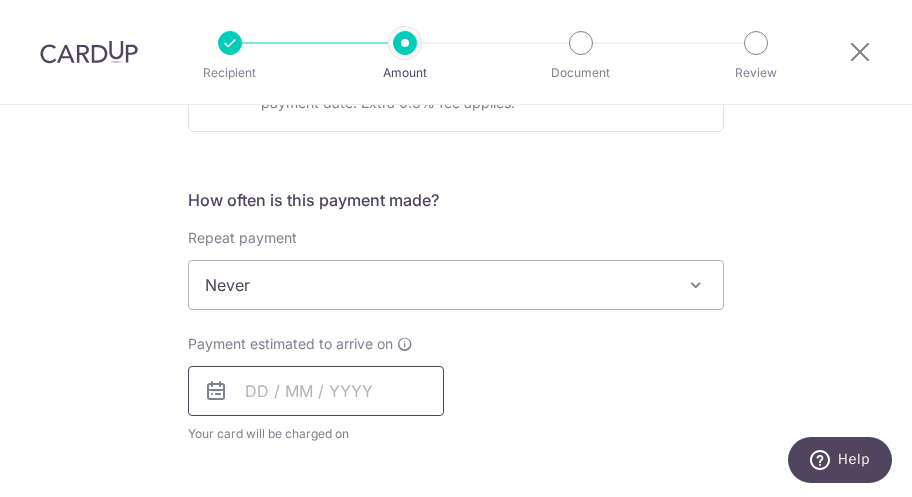 click at bounding box center [316, 391] 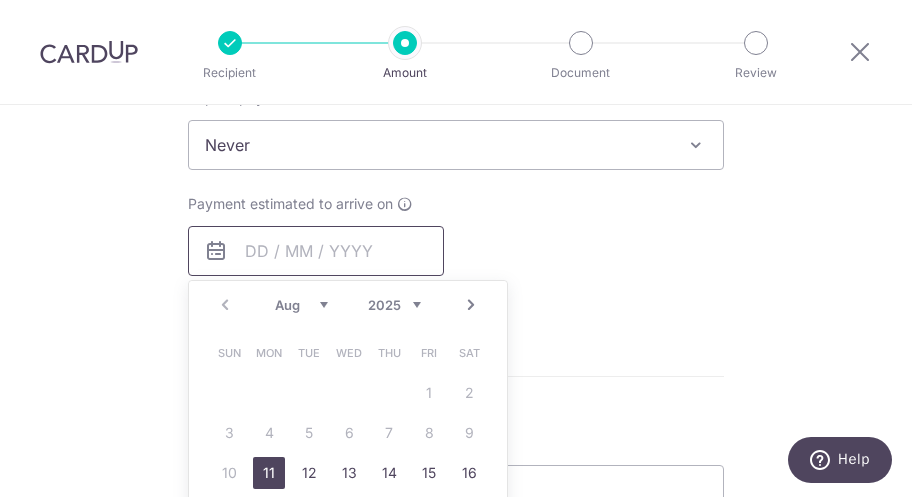 scroll, scrollTop: 900, scrollLeft: 0, axis: vertical 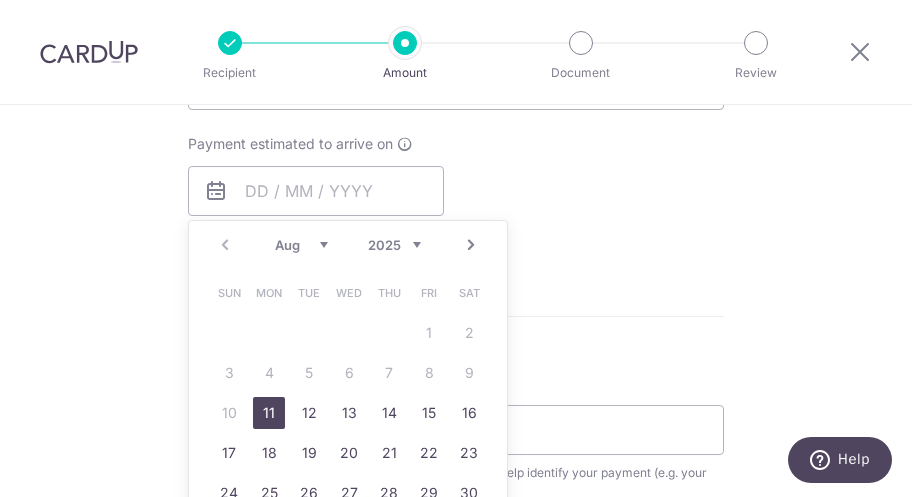 click on "11" at bounding box center [269, 413] 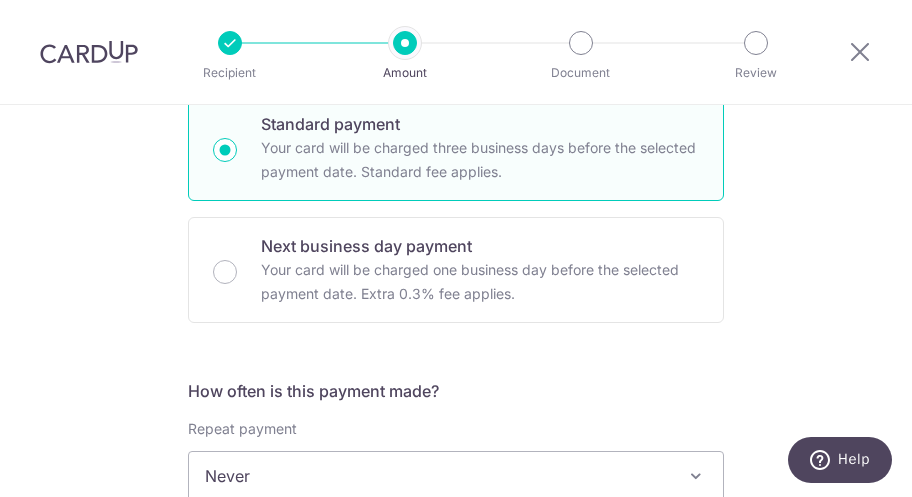 scroll, scrollTop: 500, scrollLeft: 0, axis: vertical 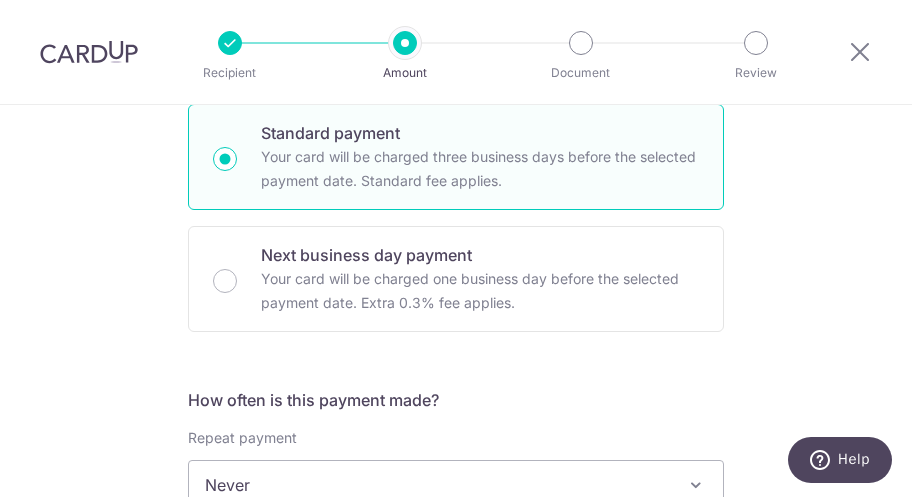click on "Next business day payment
Your card will be charged one business day before the selected payment date. Extra 0.3% fee applies." at bounding box center (225, 281) 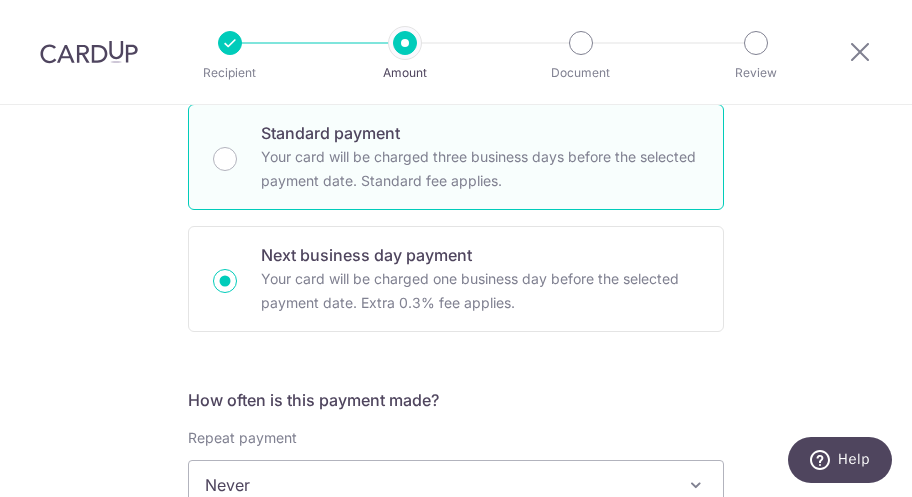 type 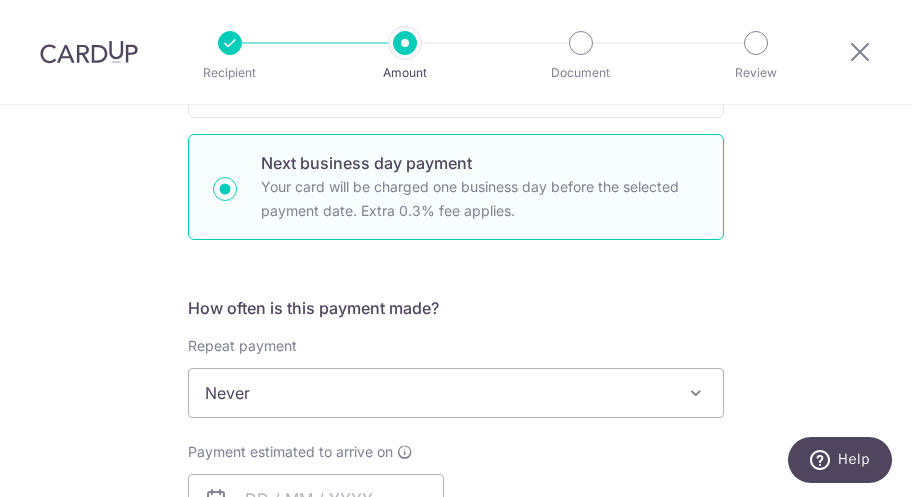 scroll, scrollTop: 600, scrollLeft: 0, axis: vertical 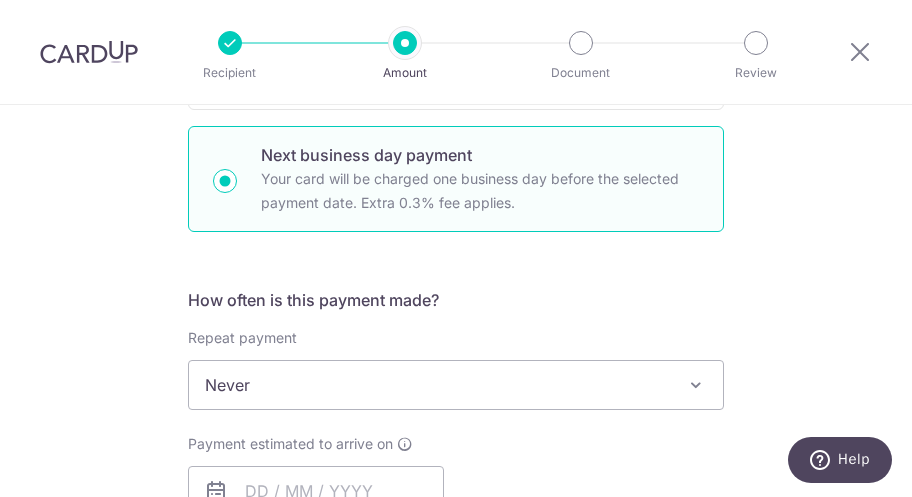 click on "Repeat payment
Never
Every week
Every month
Every quarter
Every half a year Never
To set up monthly income tax payments on CardUp, please ensure the following:     Keep GIRO active   First payment through GIRO   Limit of 11 months scheduling   Upload Notice of Assessment    For more details, refer to this guide:  CardUp Help - Monthly Income Tax Payments" at bounding box center (456, 369) 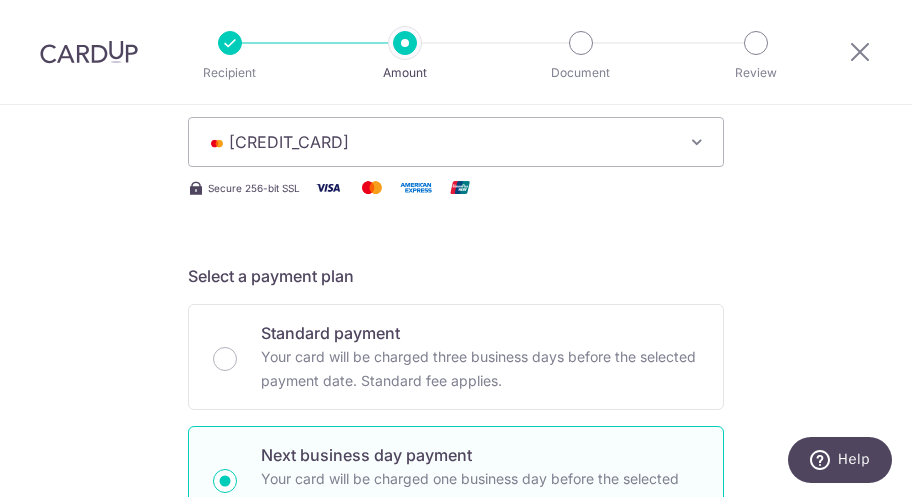 scroll, scrollTop: 0, scrollLeft: 0, axis: both 